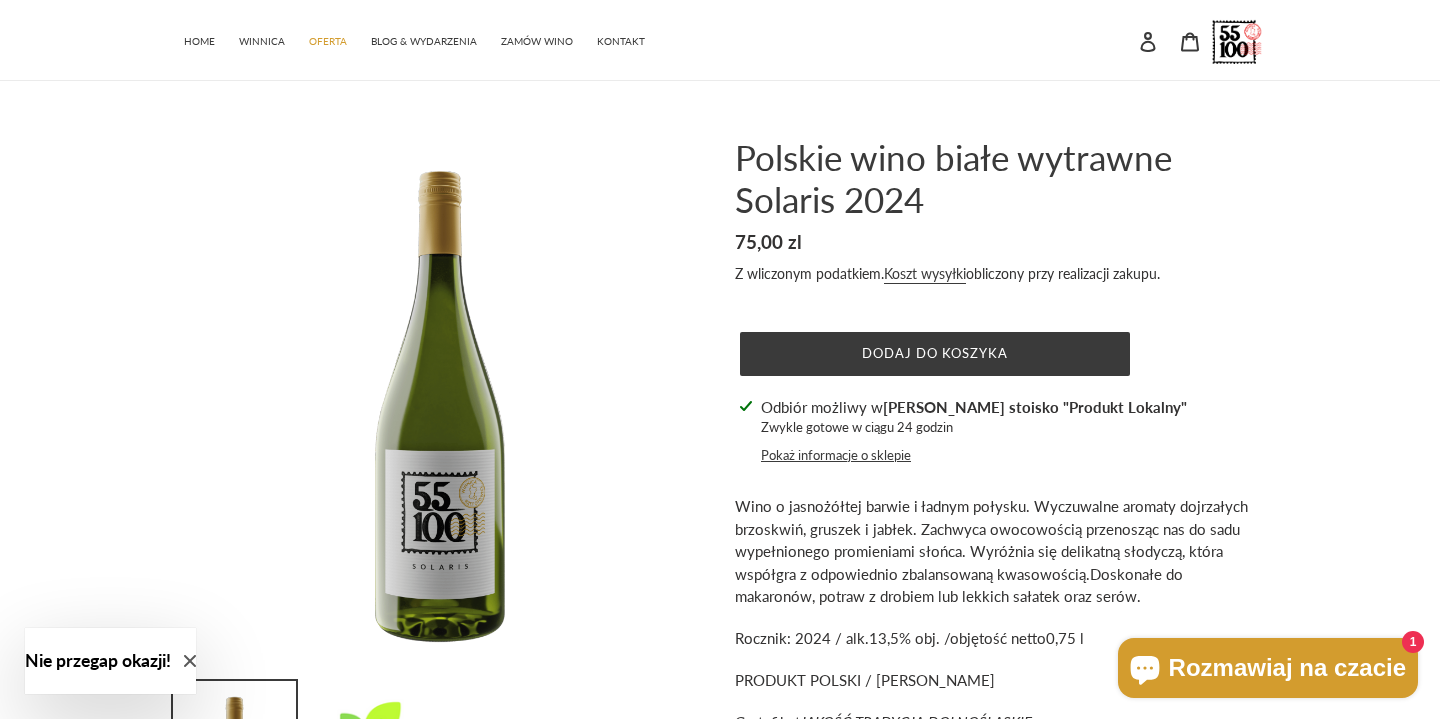 scroll, scrollTop: 0, scrollLeft: 0, axis: both 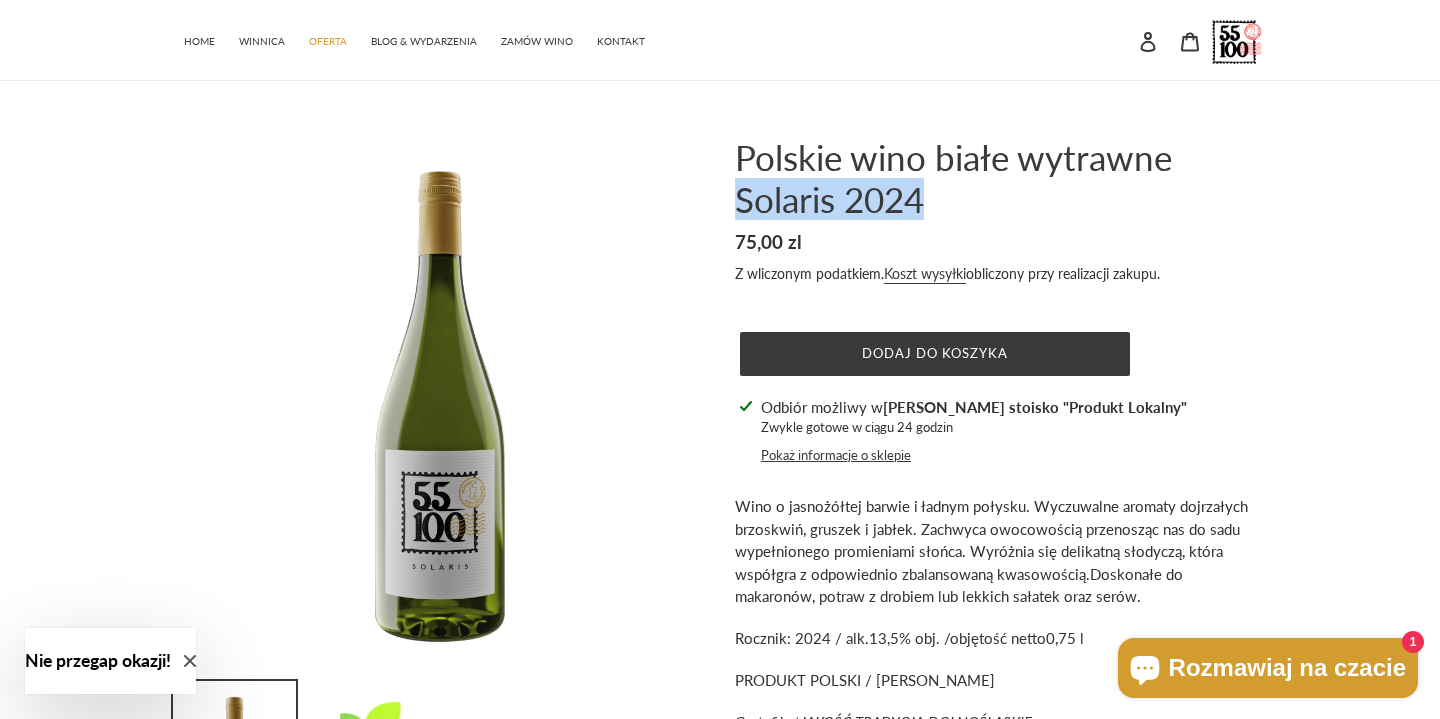 drag, startPoint x: 803, startPoint y: 201, endPoint x: 871, endPoint y: 201, distance: 68 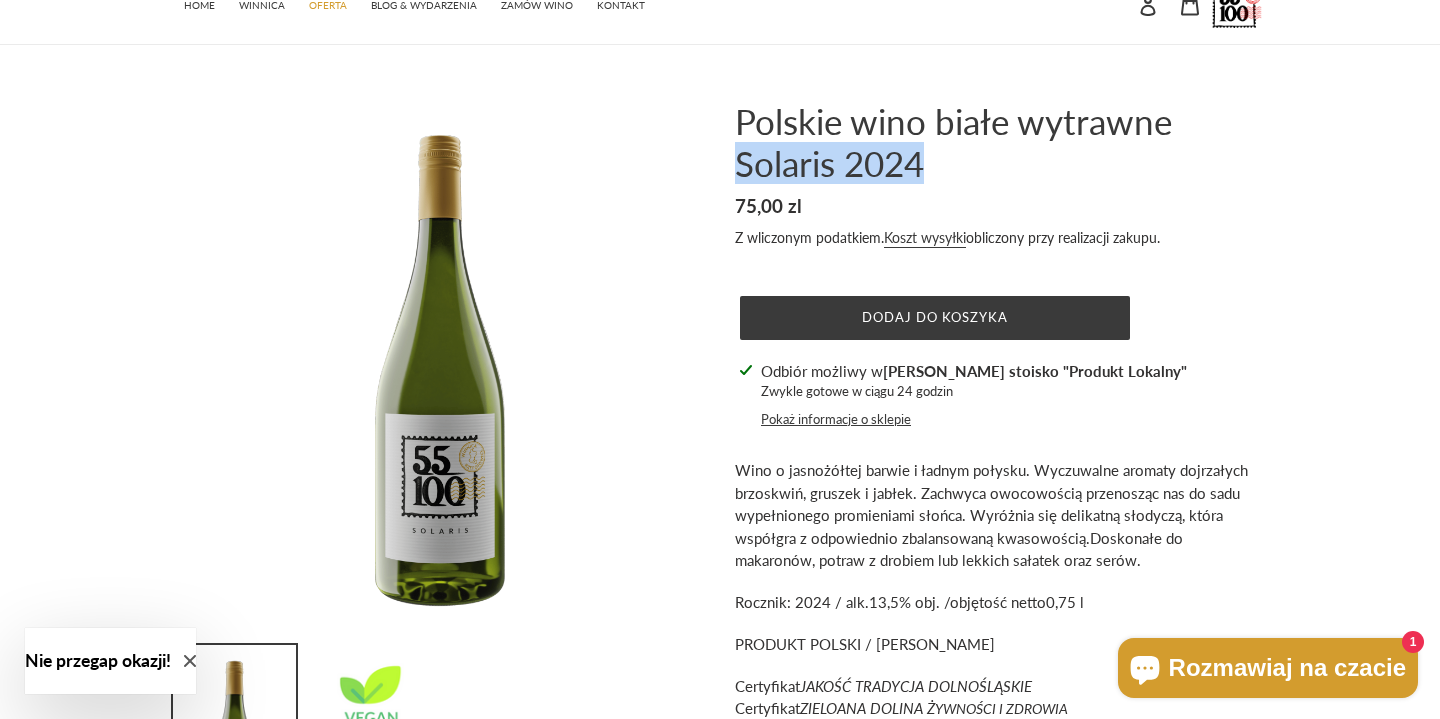 scroll, scrollTop: 34, scrollLeft: 0, axis: vertical 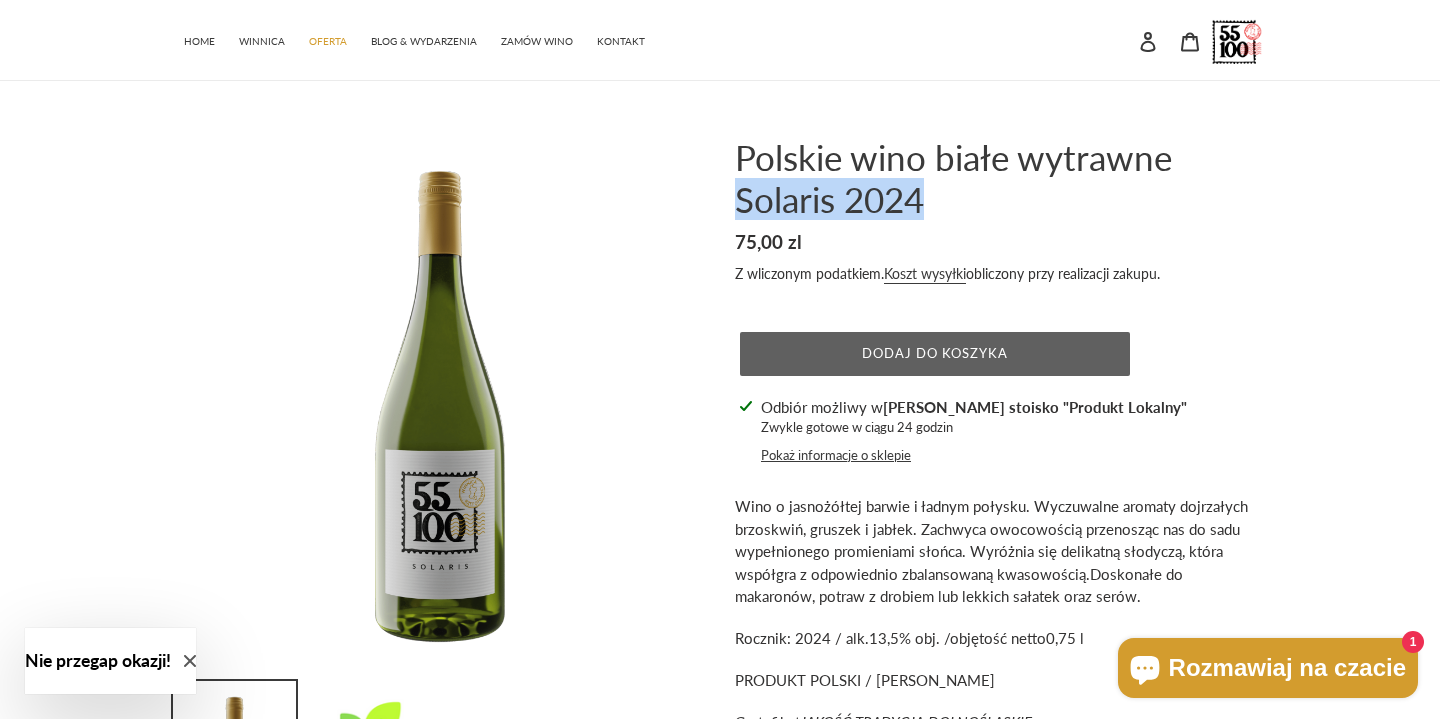 click on "Dodaj do koszyka" at bounding box center (935, 353) 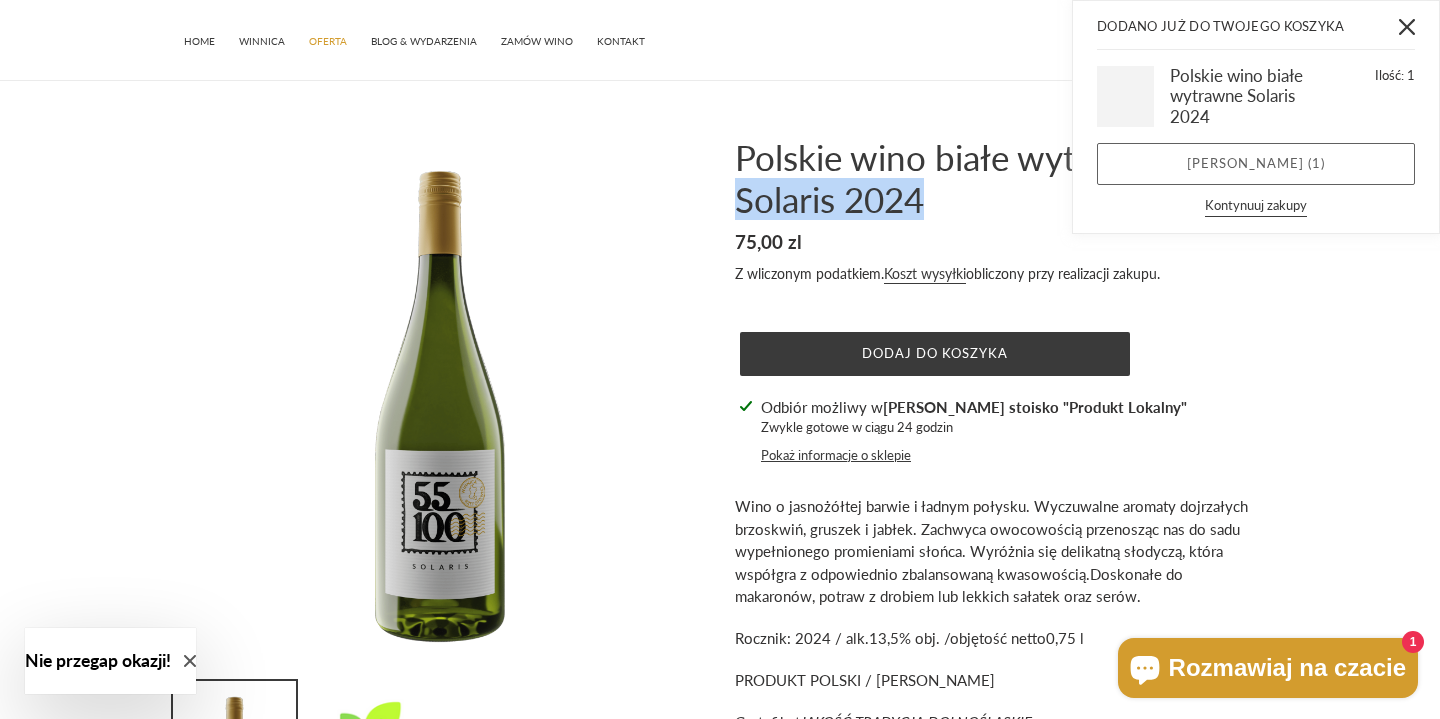 click on "Zobacz koszyk ( 1 )" at bounding box center [1256, 164] 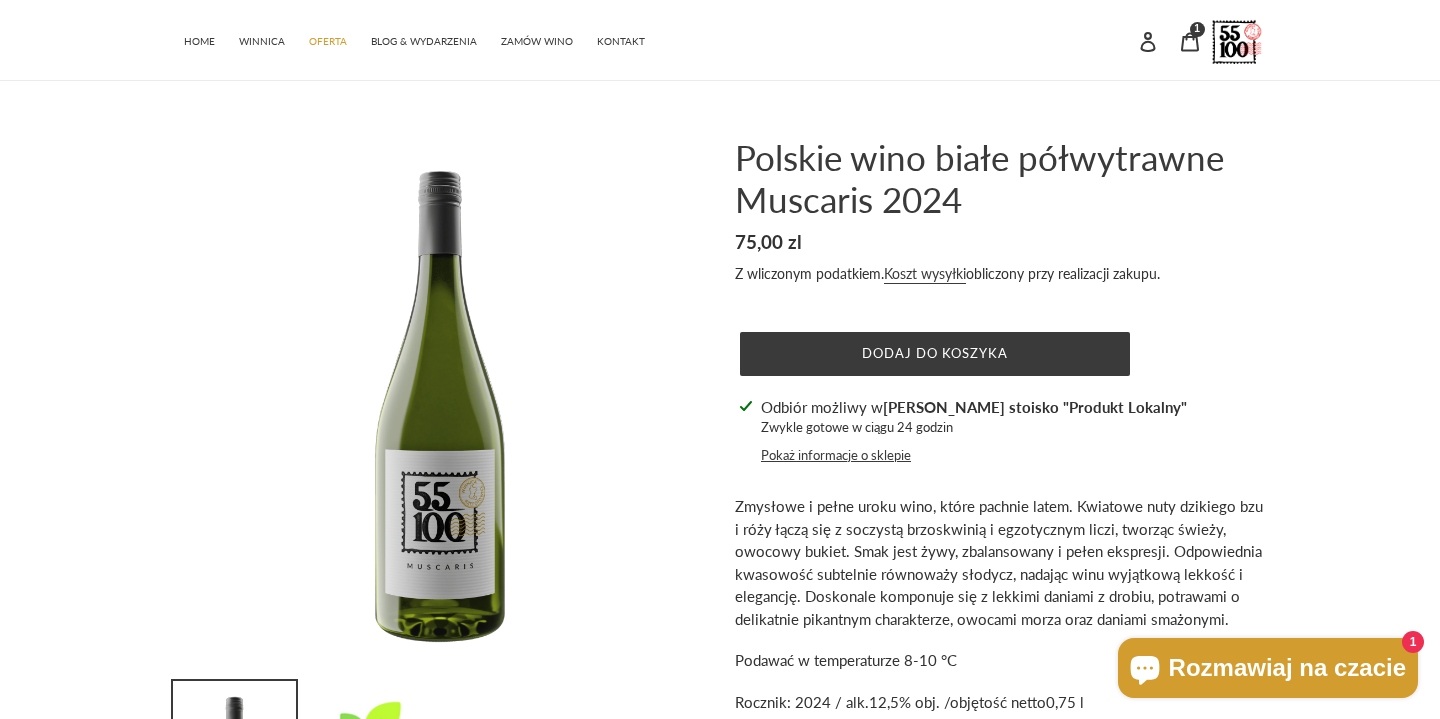scroll, scrollTop: 0, scrollLeft: 0, axis: both 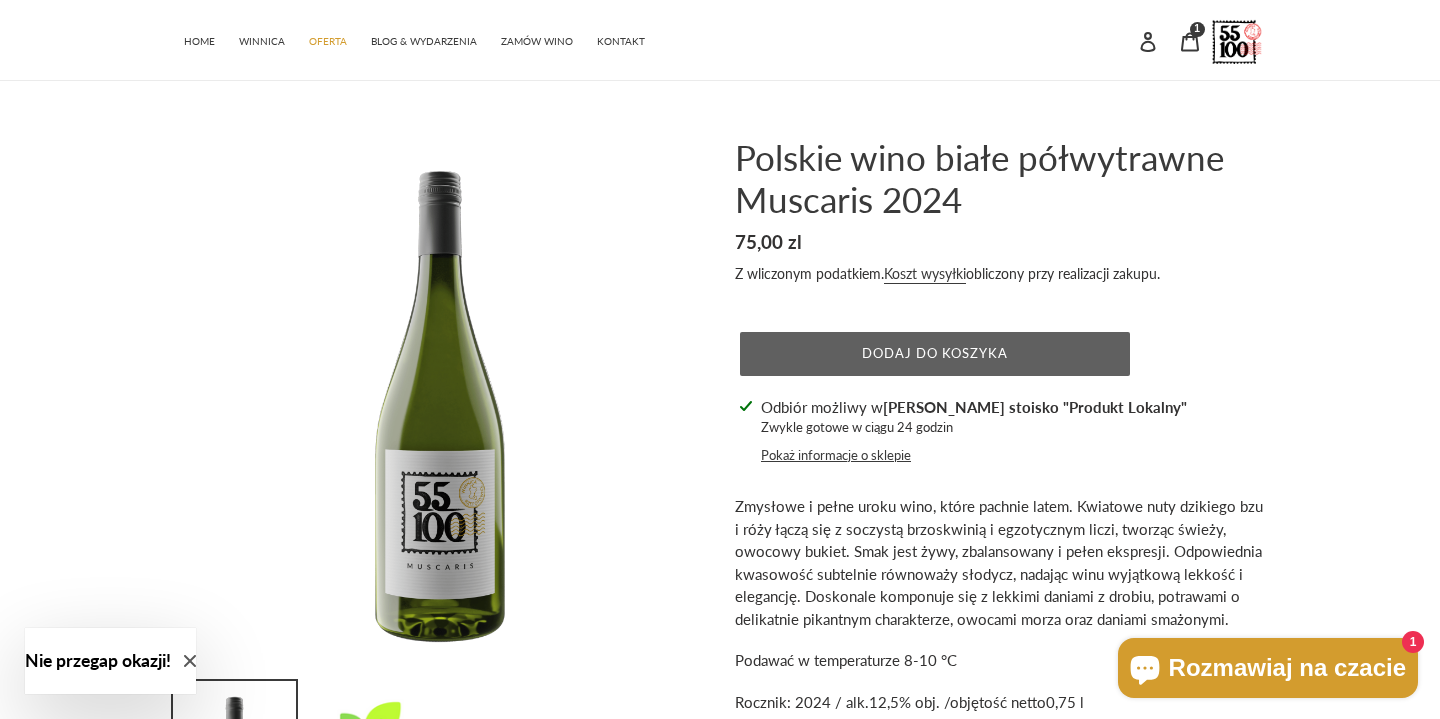 click on "Dodaj do koszyka" at bounding box center [935, 354] 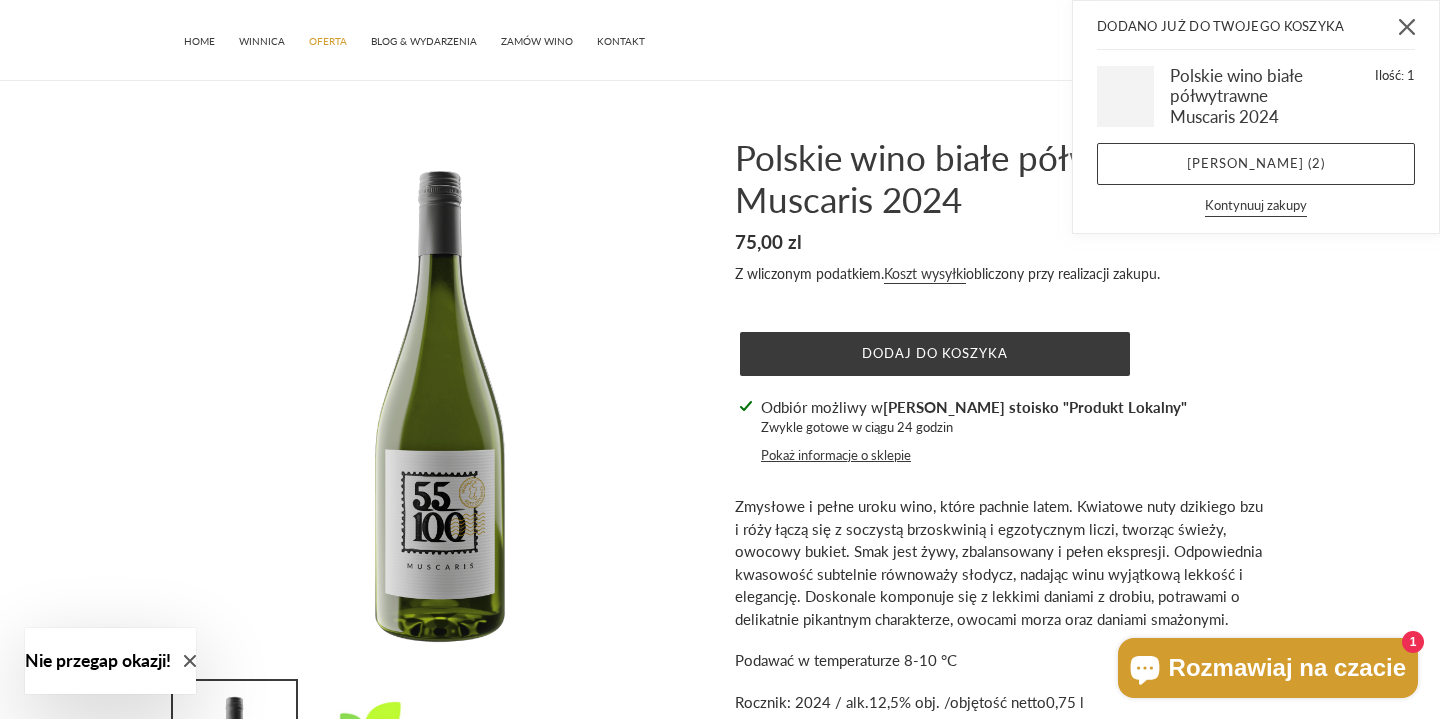 click at bounding box center (1407, 26) 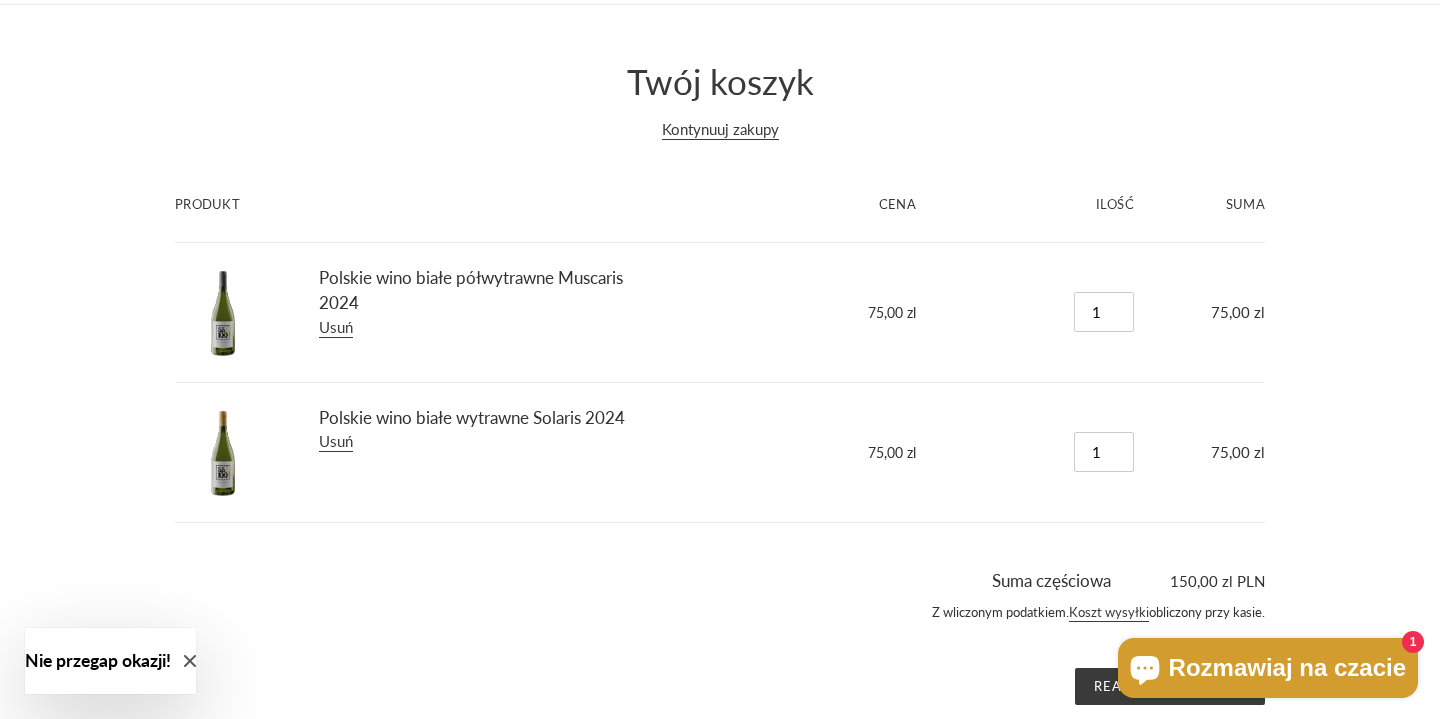 scroll, scrollTop: 135, scrollLeft: 0, axis: vertical 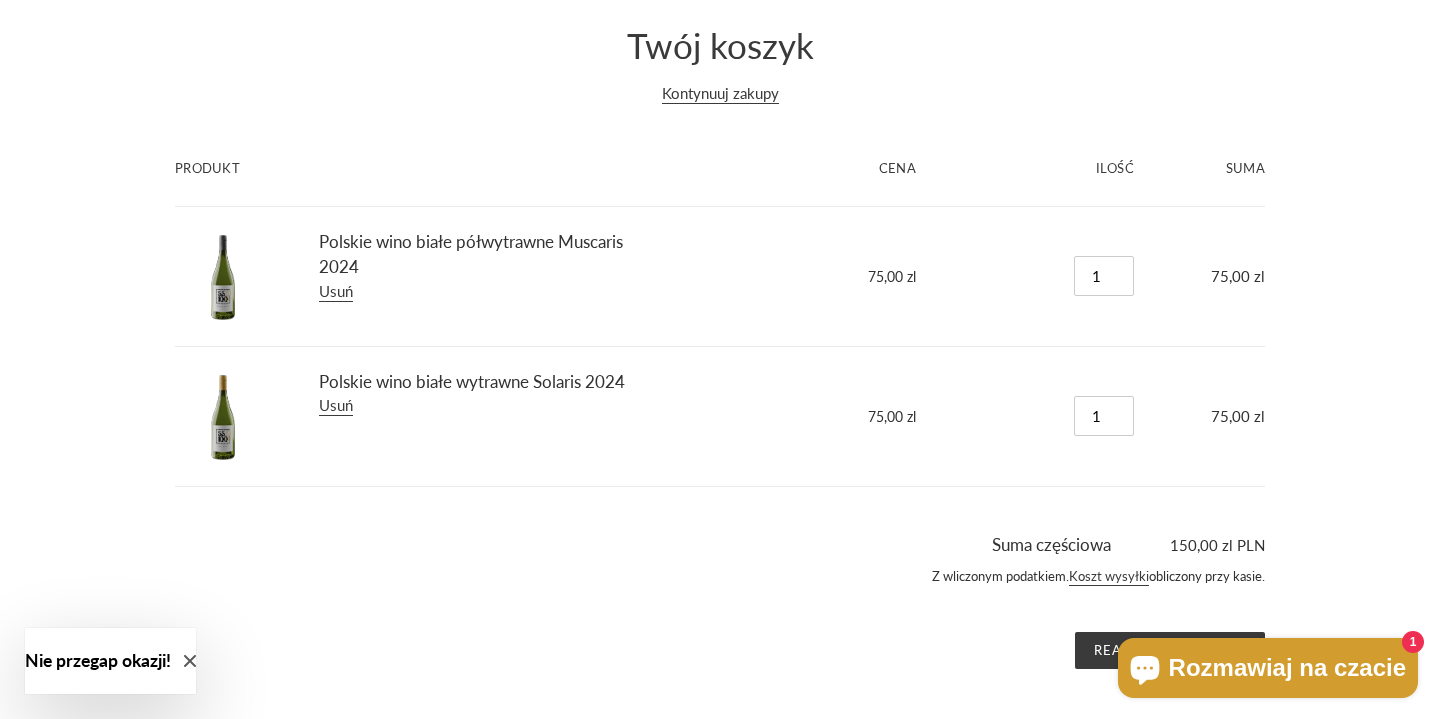 click on "1" at bounding box center (1413, 642) 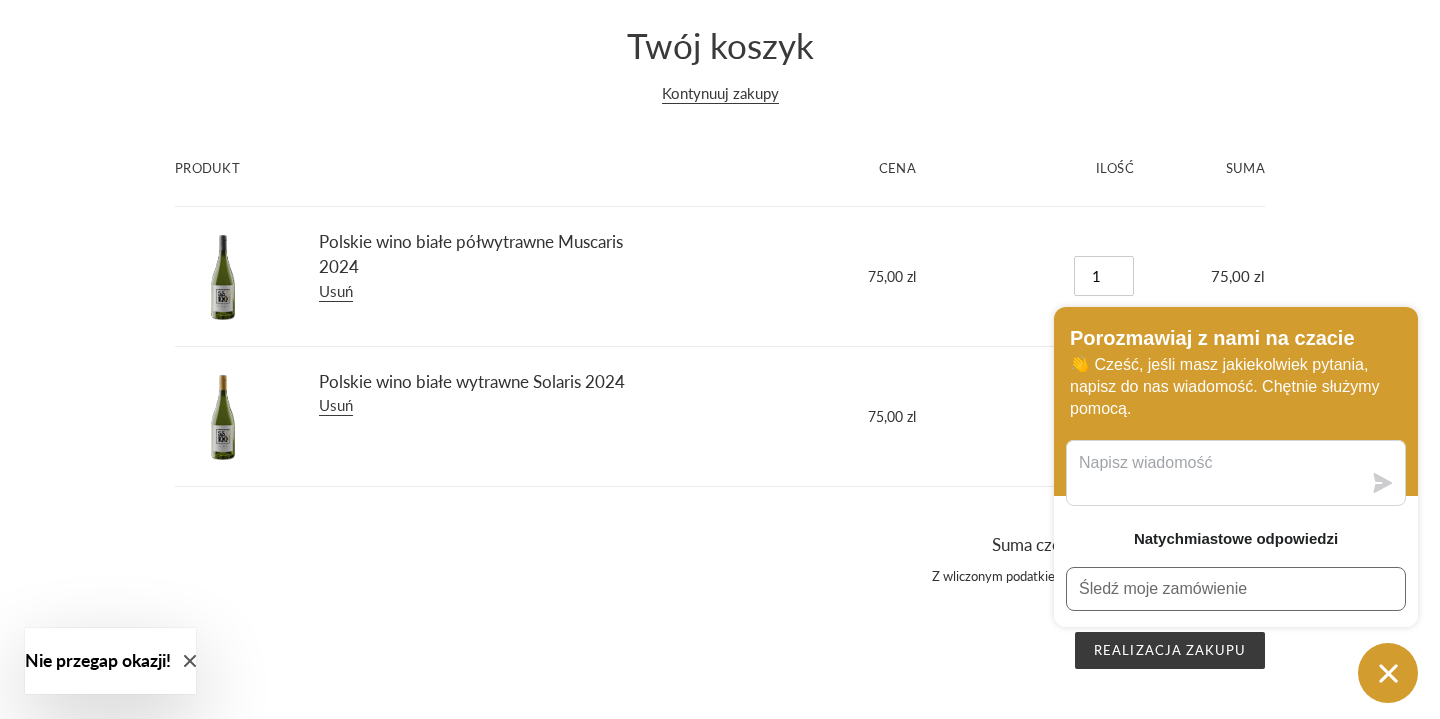 click on "Porozmawiaj z nami na czacie 👋 Cześć, jeśli masz jakiekolwiek pytania, napisz do nas wiadomość. Chętnie służymy pomocą.
Natychmiastowe odpowiedzi Śledź moje zamówienie" at bounding box center (1236, 505) 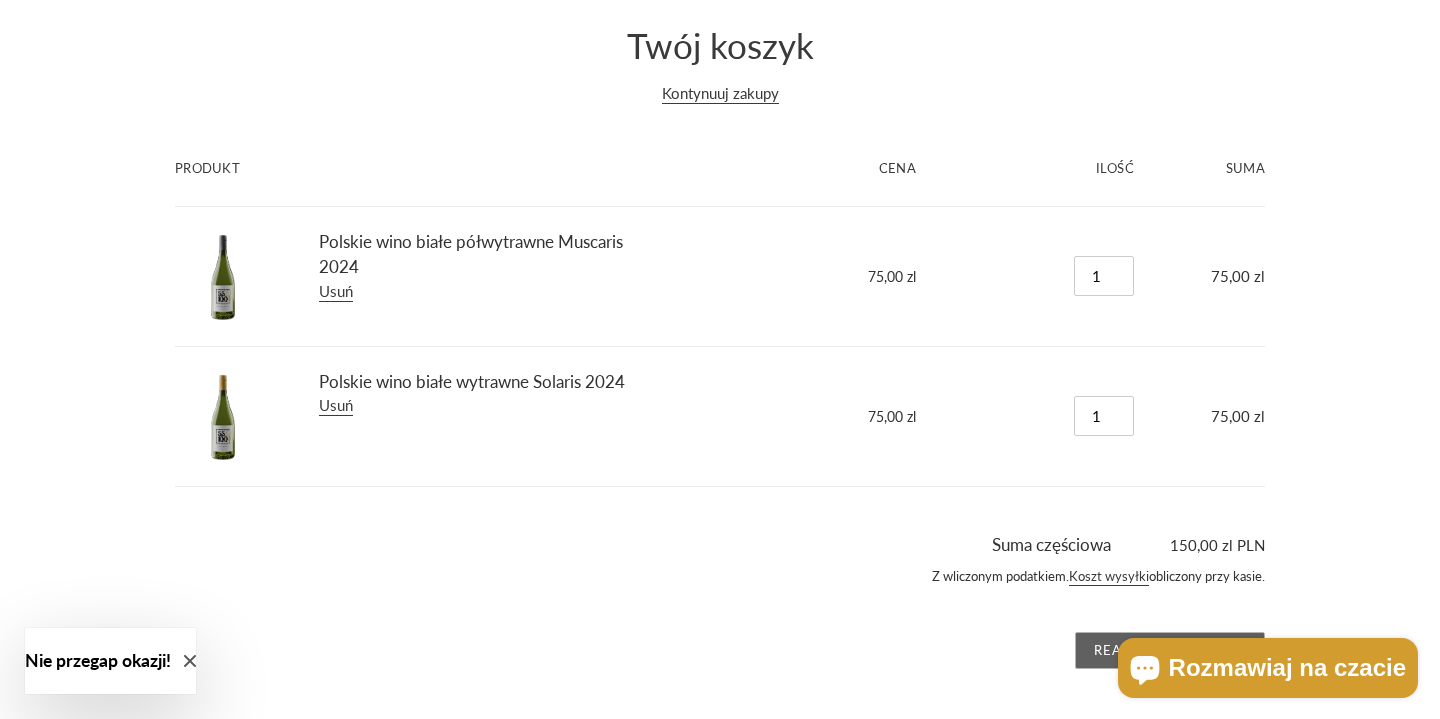 click on "Realizacja zakupu" at bounding box center (1170, 651) 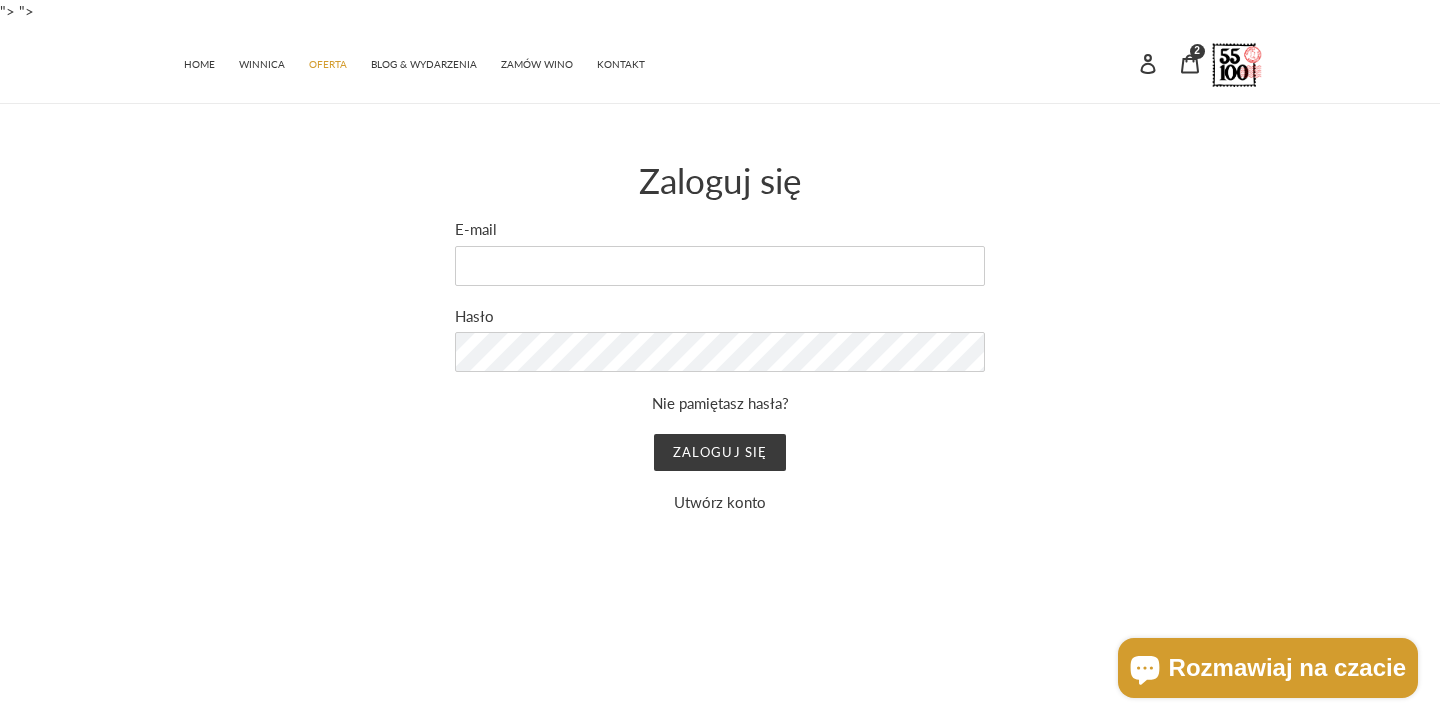 scroll, scrollTop: 0, scrollLeft: 0, axis: both 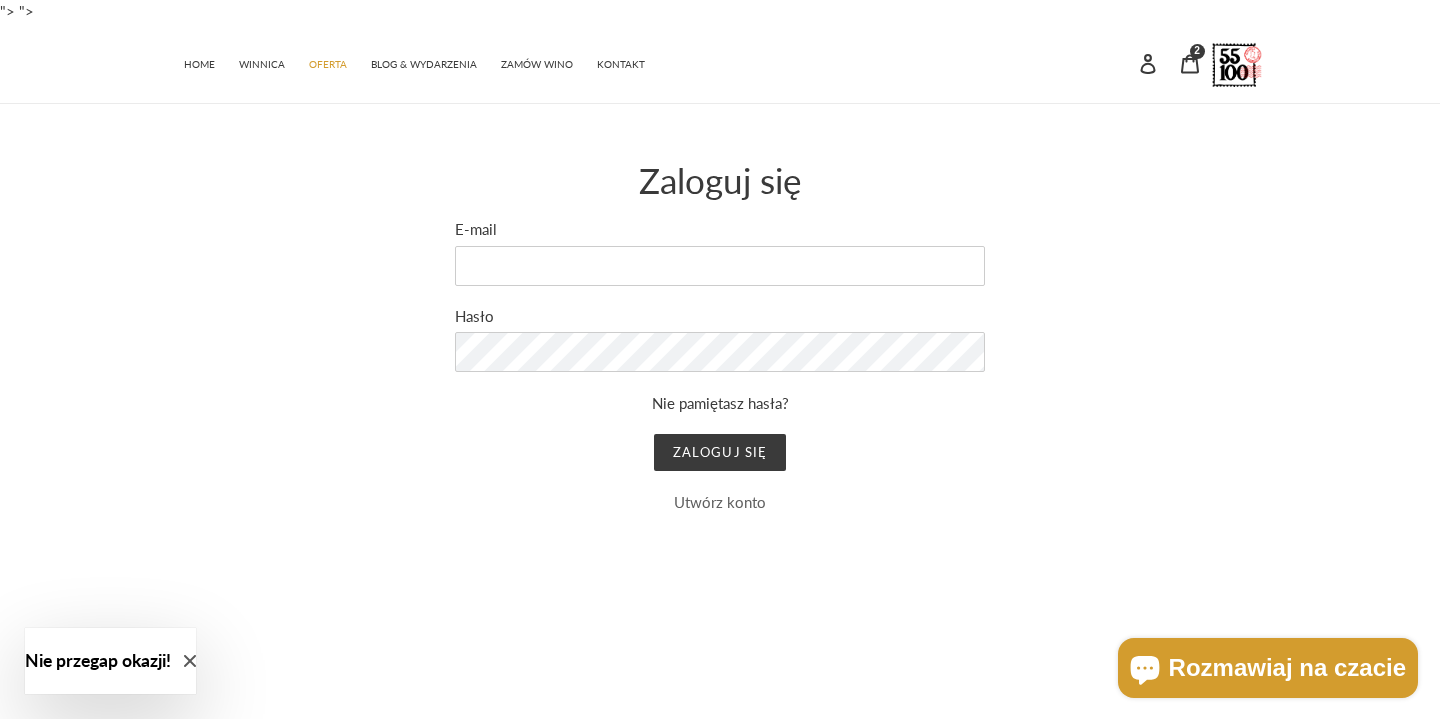 click on "Utwórz konto" at bounding box center (720, 502) 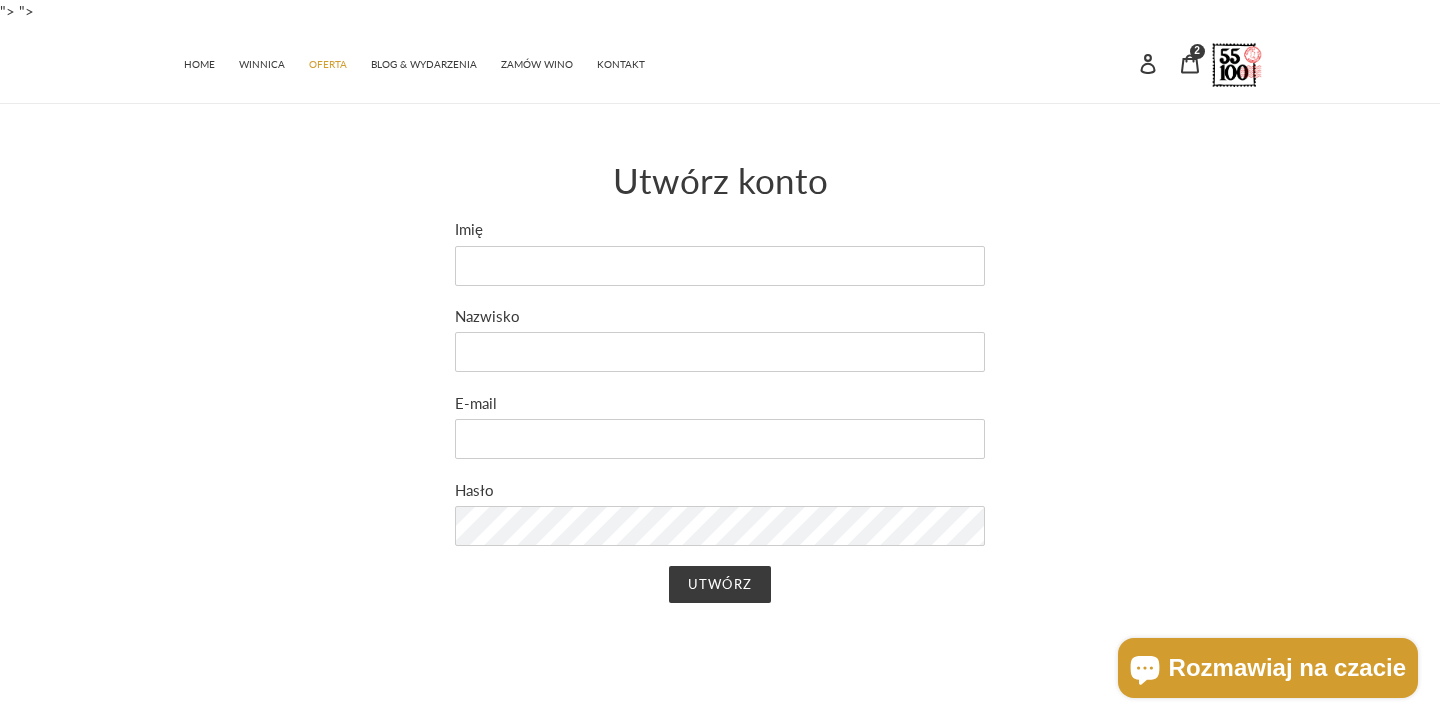 scroll, scrollTop: 0, scrollLeft: 0, axis: both 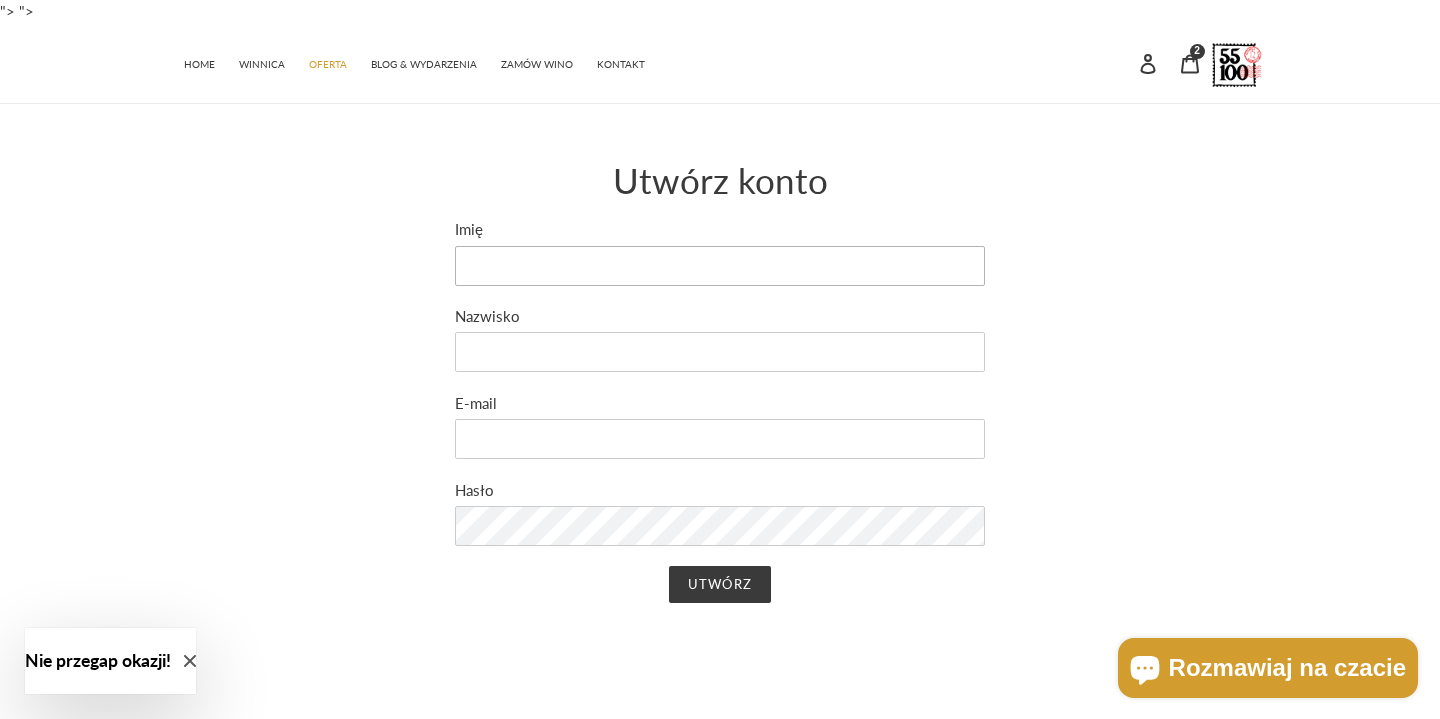 drag, startPoint x: 566, startPoint y: 259, endPoint x: 578, endPoint y: 269, distance: 15.6205 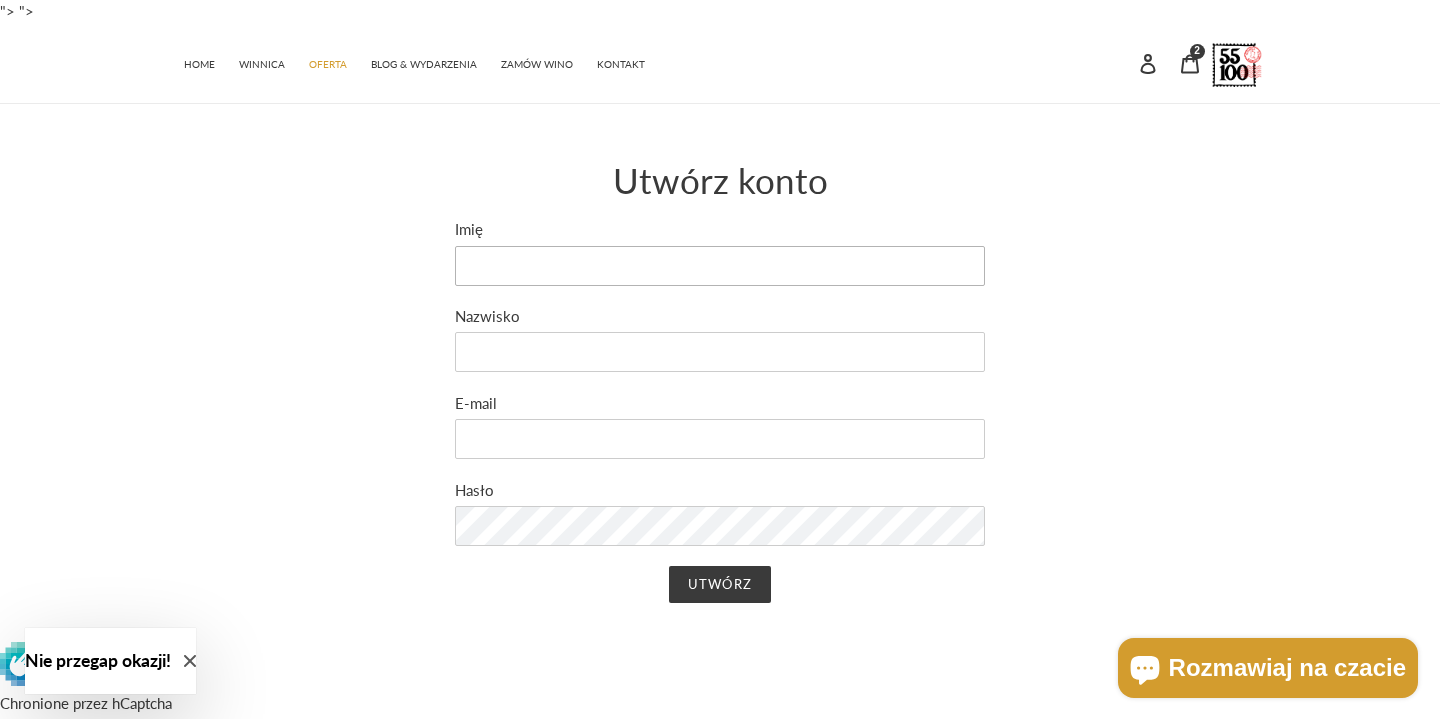 click on "Imię" at bounding box center (720, 266) 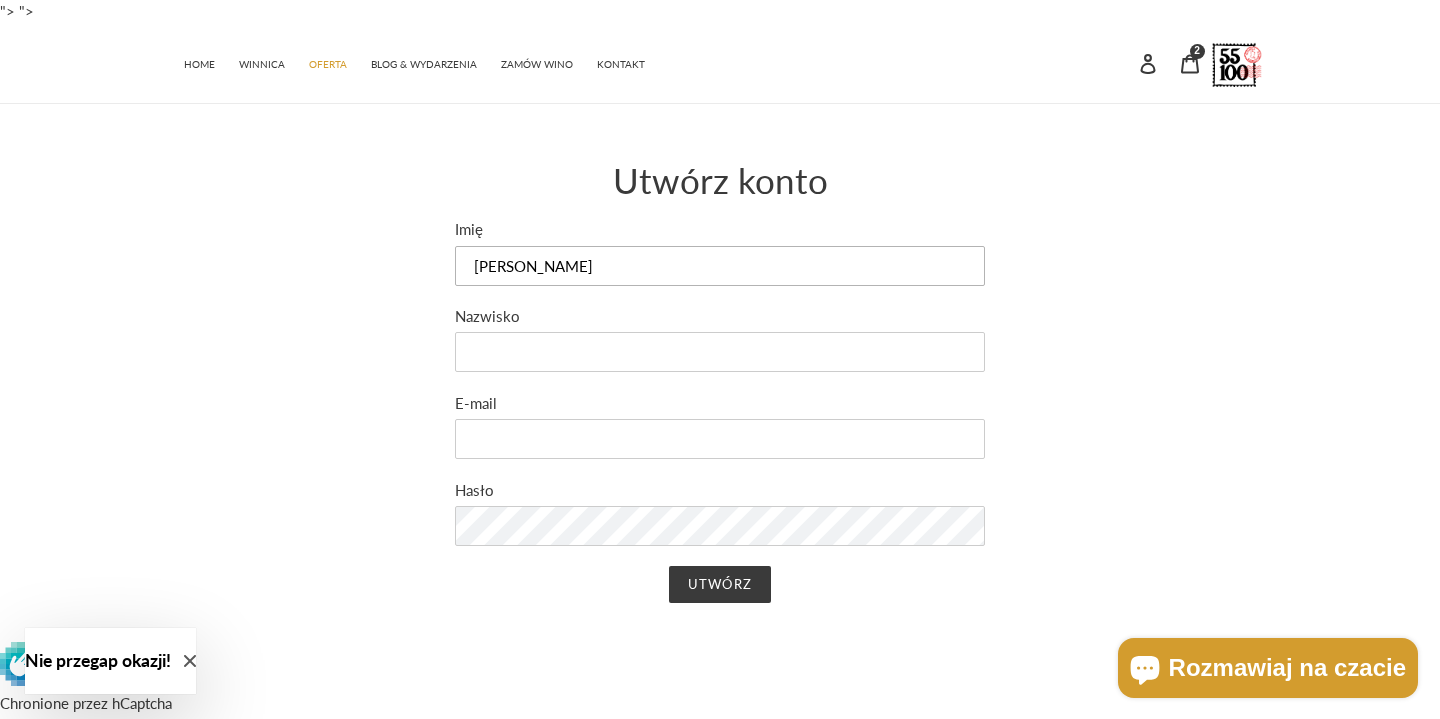 type on "Pańczyk" 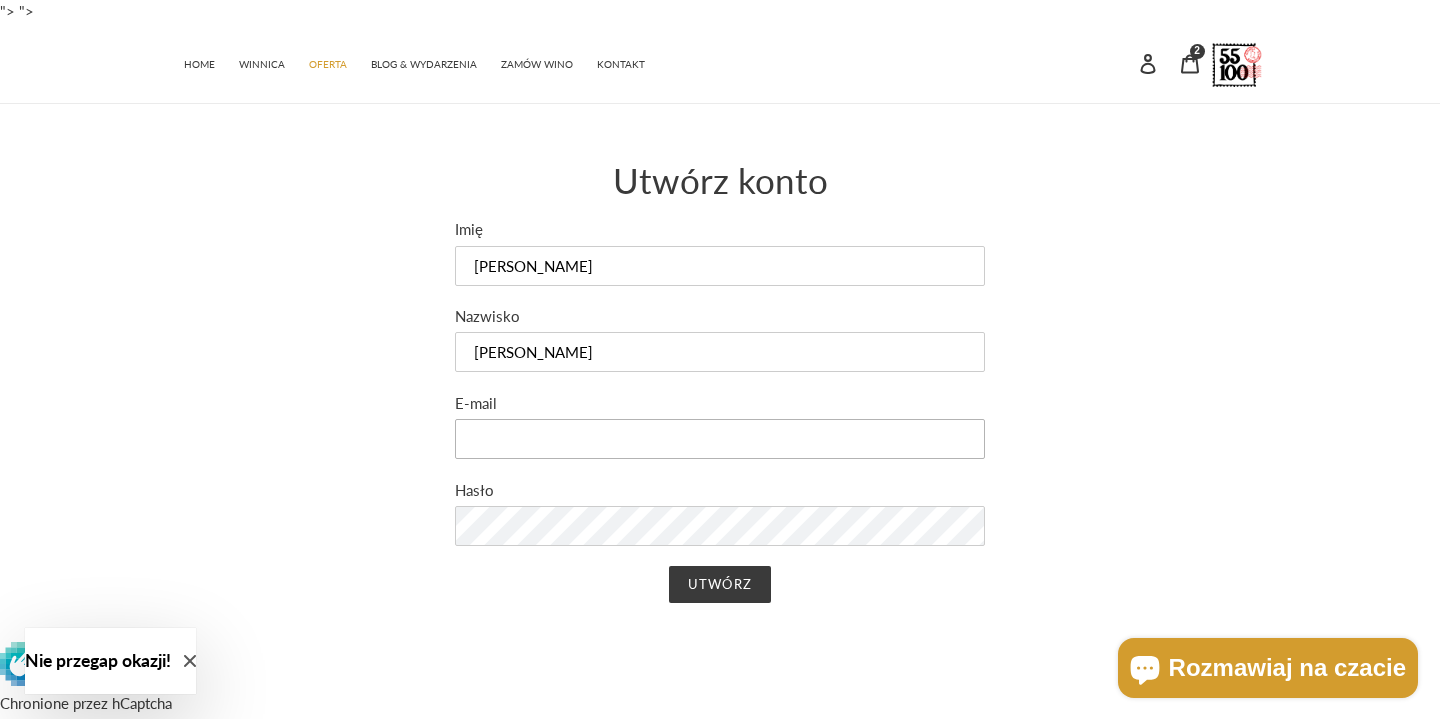 type on "adrian111111a@gmail.com" 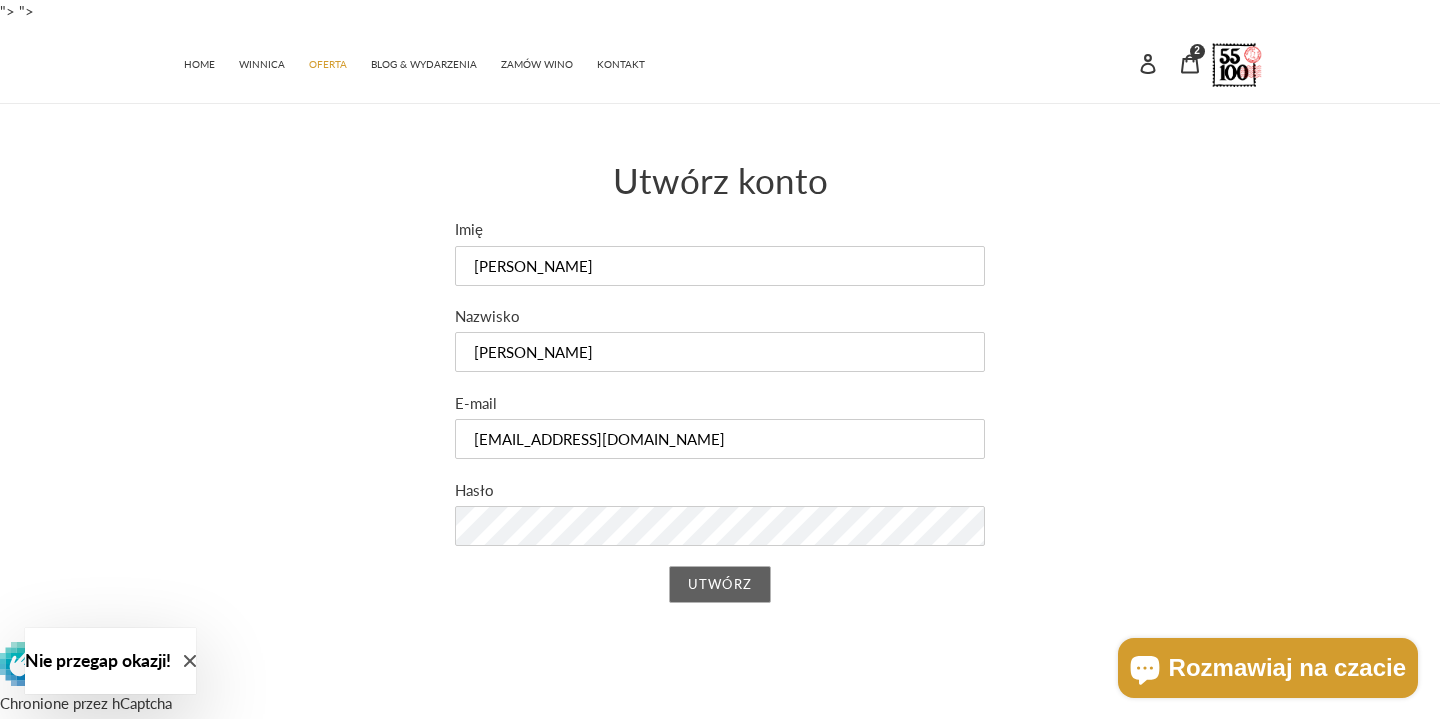 click on "Utwórz" at bounding box center [719, 585] 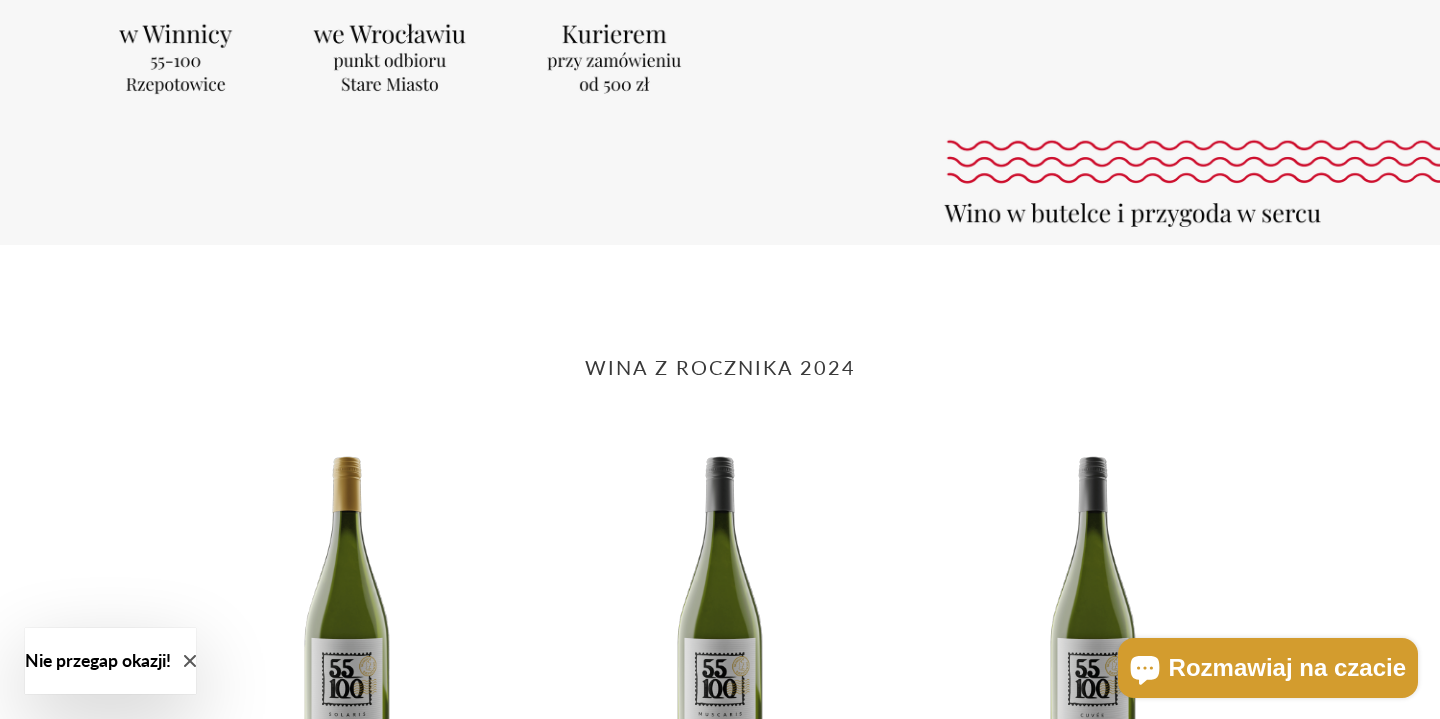 scroll, scrollTop: 446, scrollLeft: 0, axis: vertical 